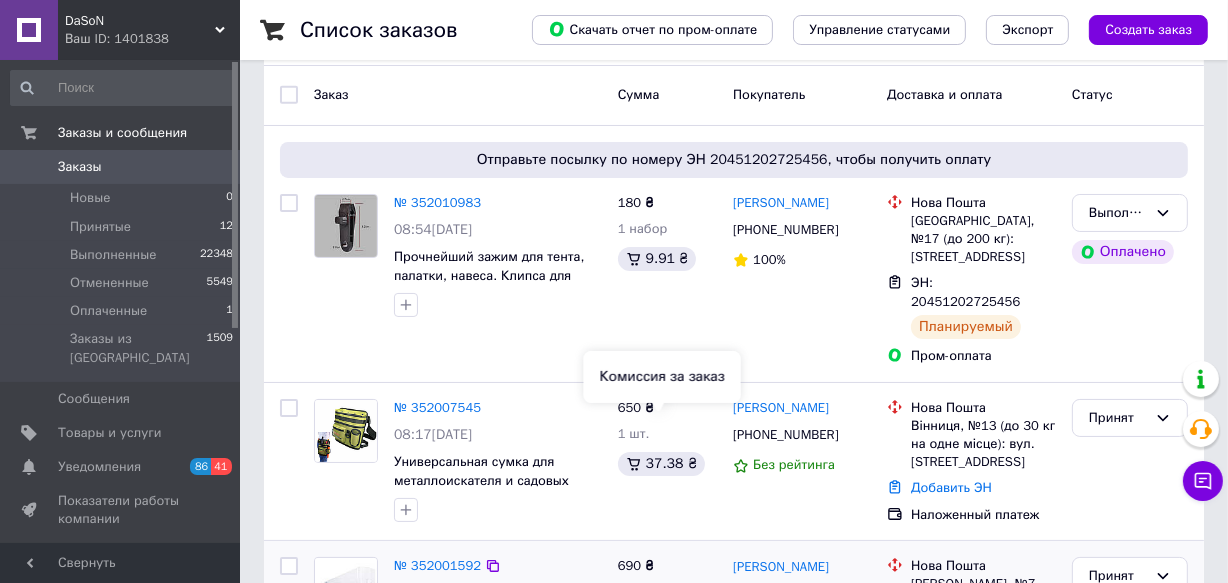 scroll, scrollTop: 272, scrollLeft: 0, axis: vertical 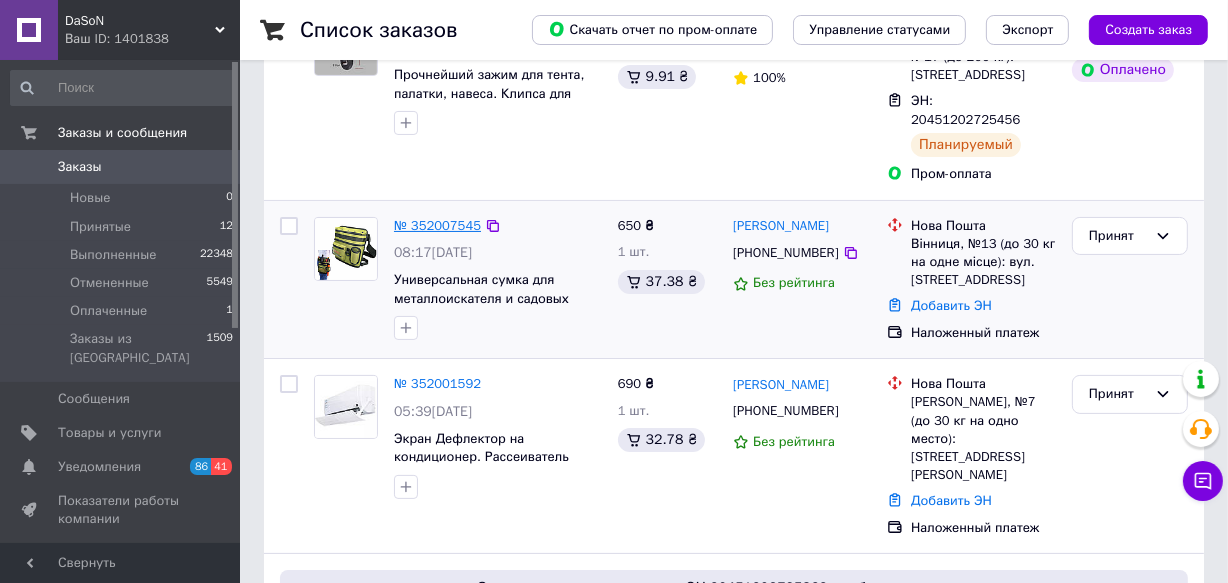 click on "№ 352007545" at bounding box center [437, 225] 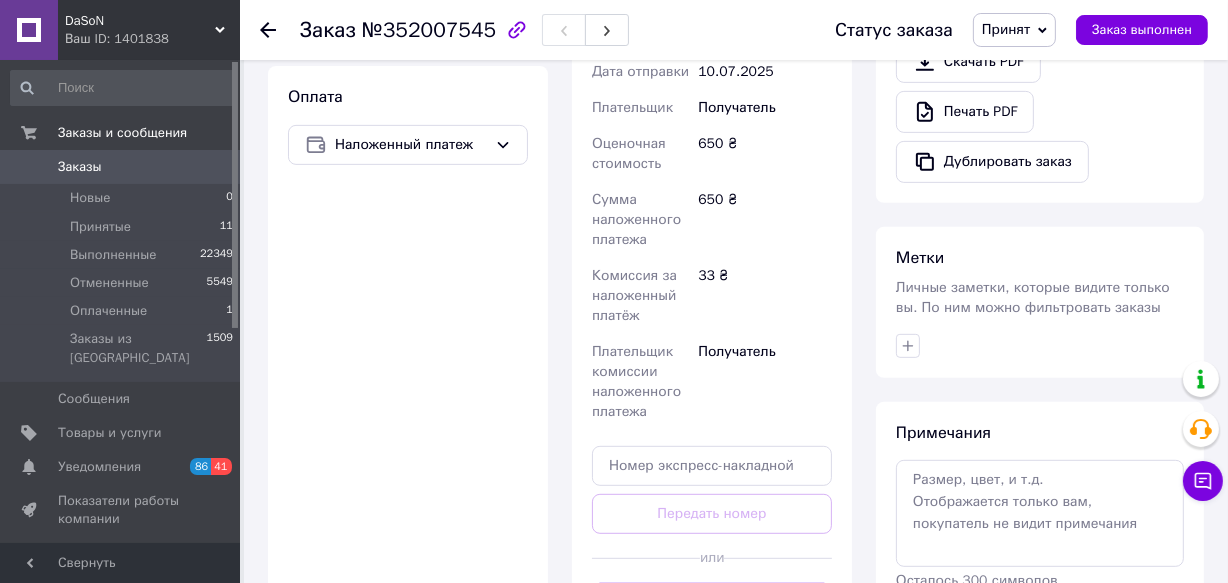 scroll, scrollTop: 818, scrollLeft: 0, axis: vertical 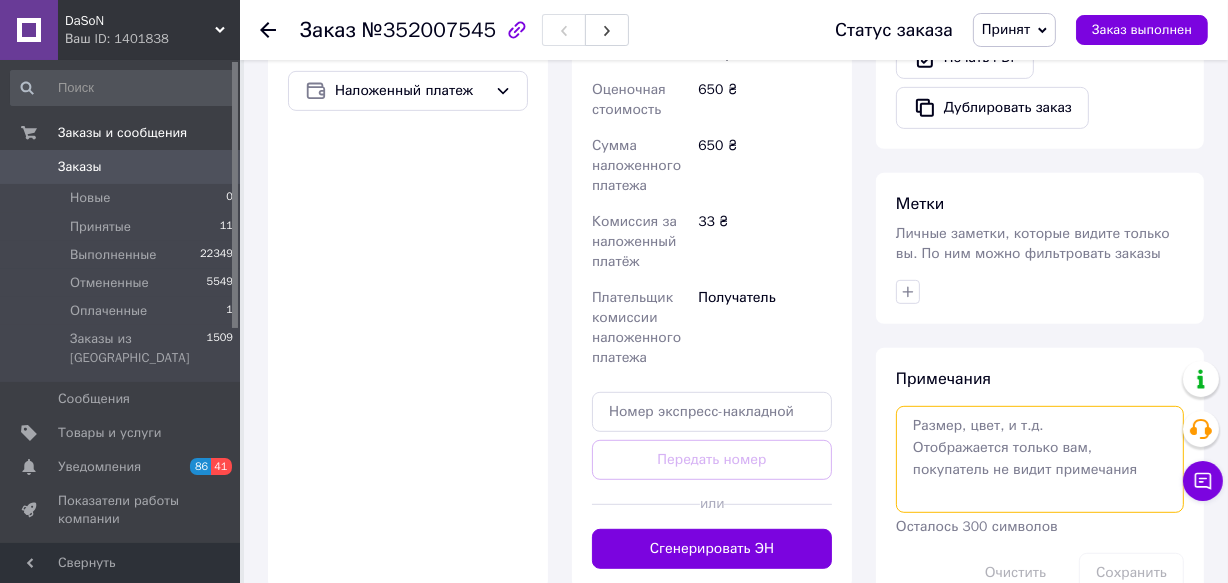 drag, startPoint x: 978, startPoint y: 449, endPoint x: 1164, endPoint y: 448, distance: 186.00269 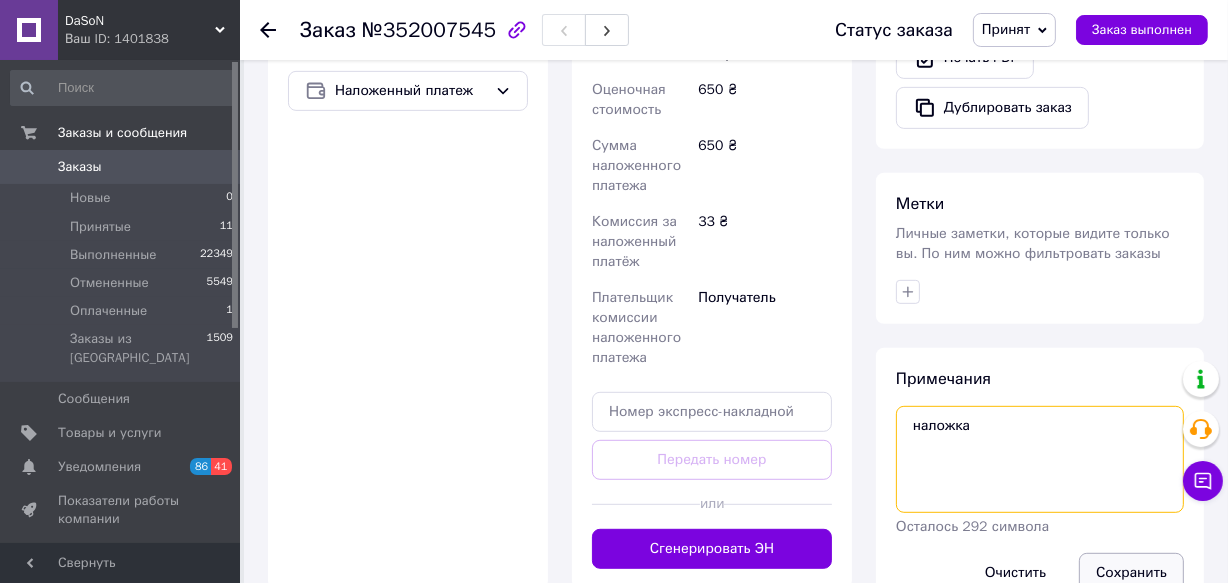 type on "наложка" 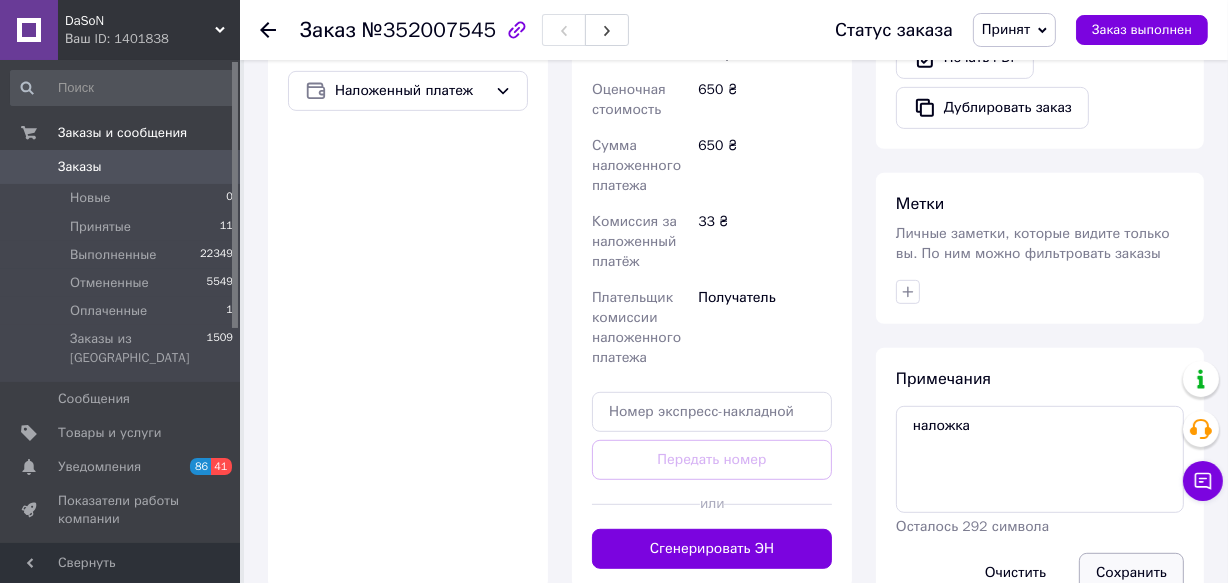 click on "Сохранить" at bounding box center (1131, 573) 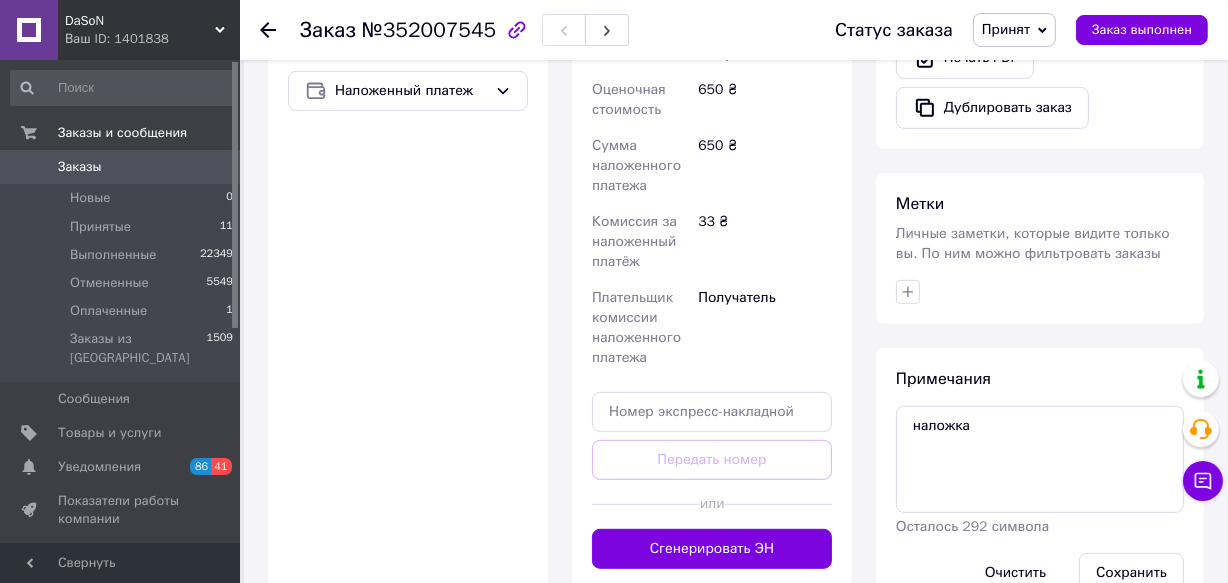 scroll, scrollTop: 1066, scrollLeft: 0, axis: vertical 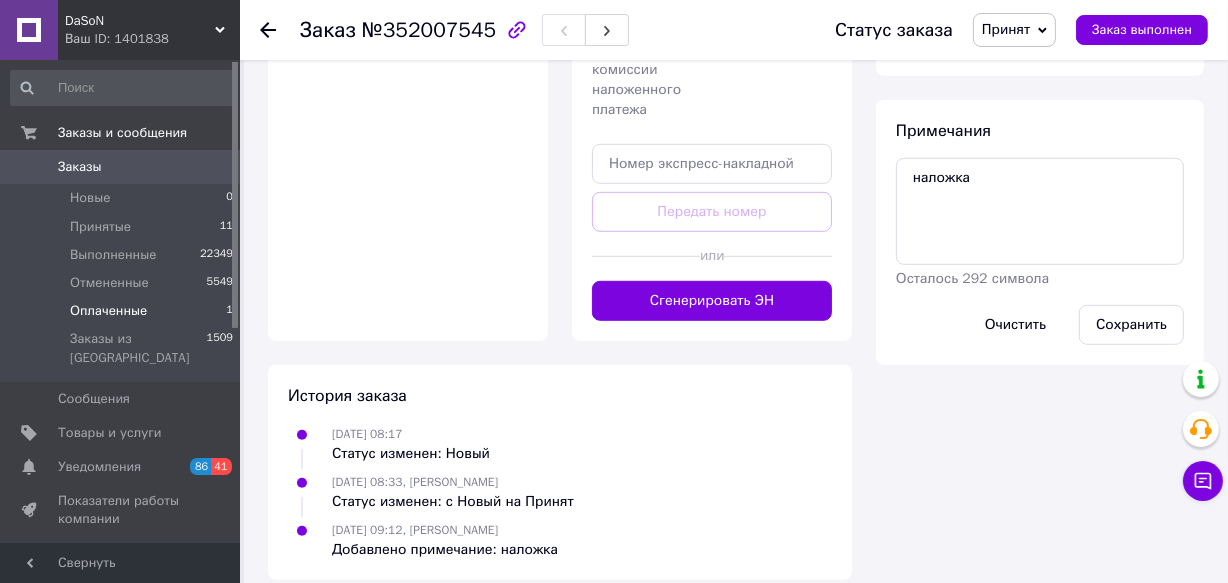 click on "Оплаченные" at bounding box center [108, 311] 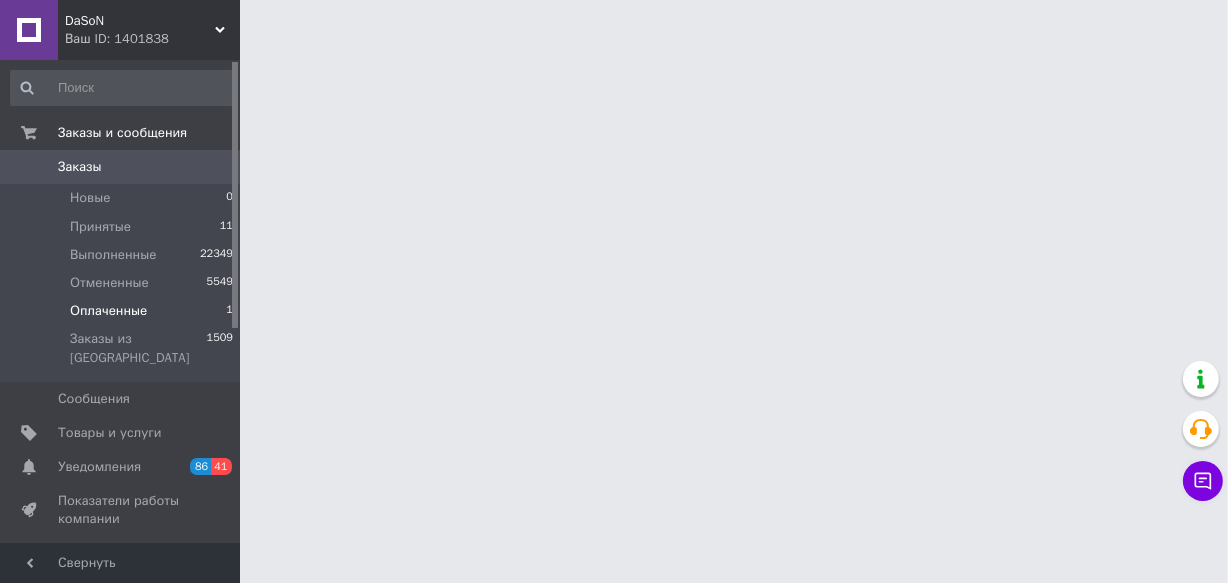 scroll, scrollTop: 0, scrollLeft: 0, axis: both 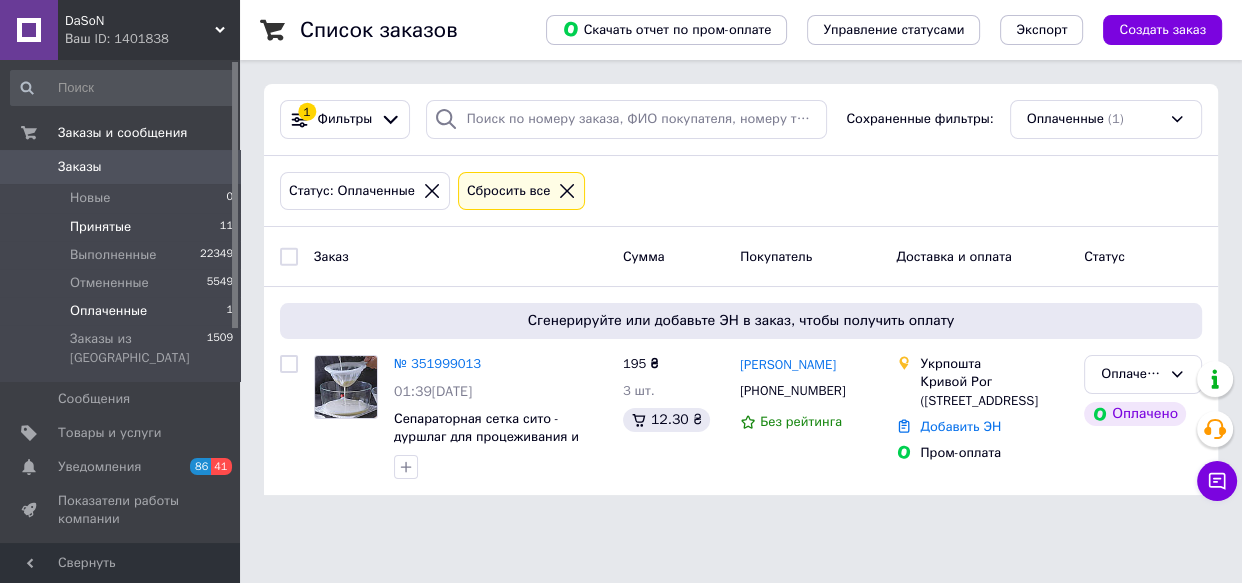 click on "Принятые" at bounding box center (100, 227) 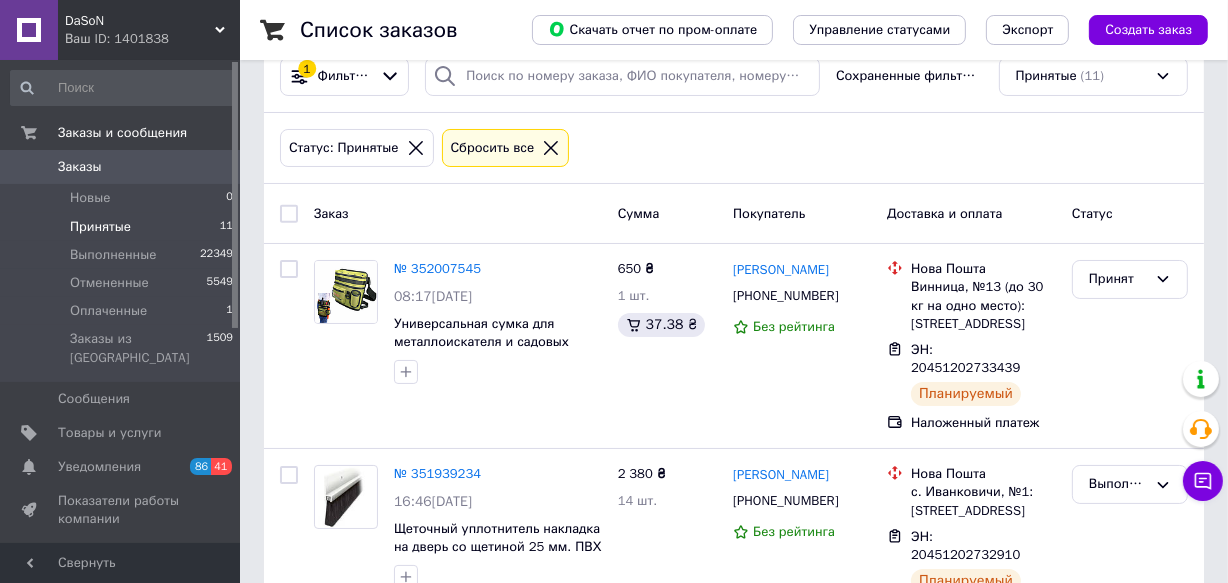 scroll, scrollTop: 0, scrollLeft: 0, axis: both 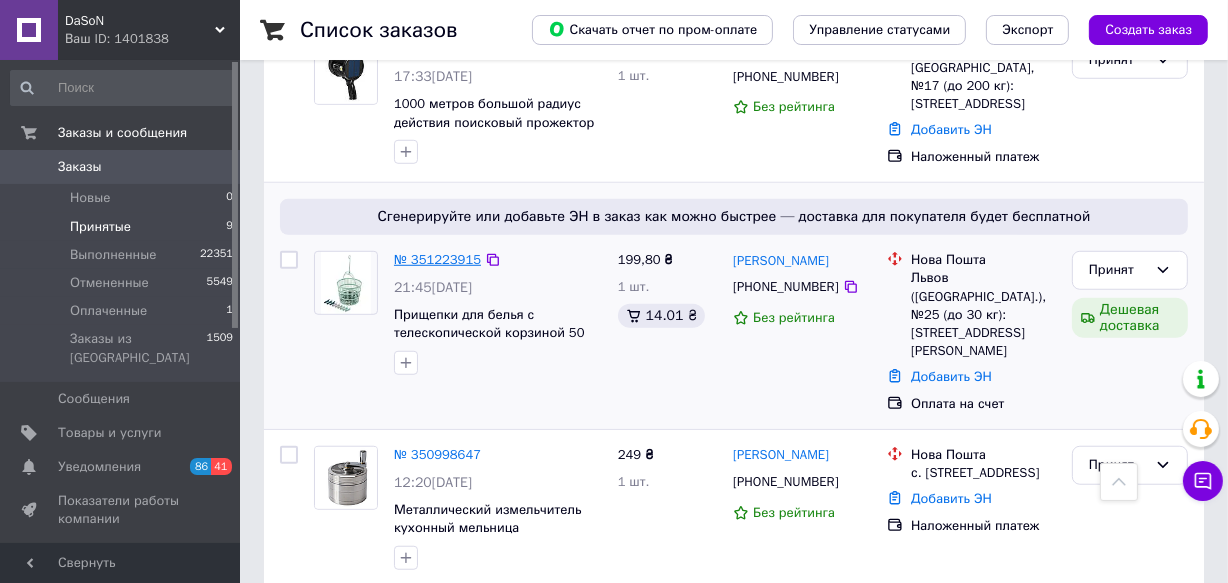 click on "№ 351223915" at bounding box center [437, 259] 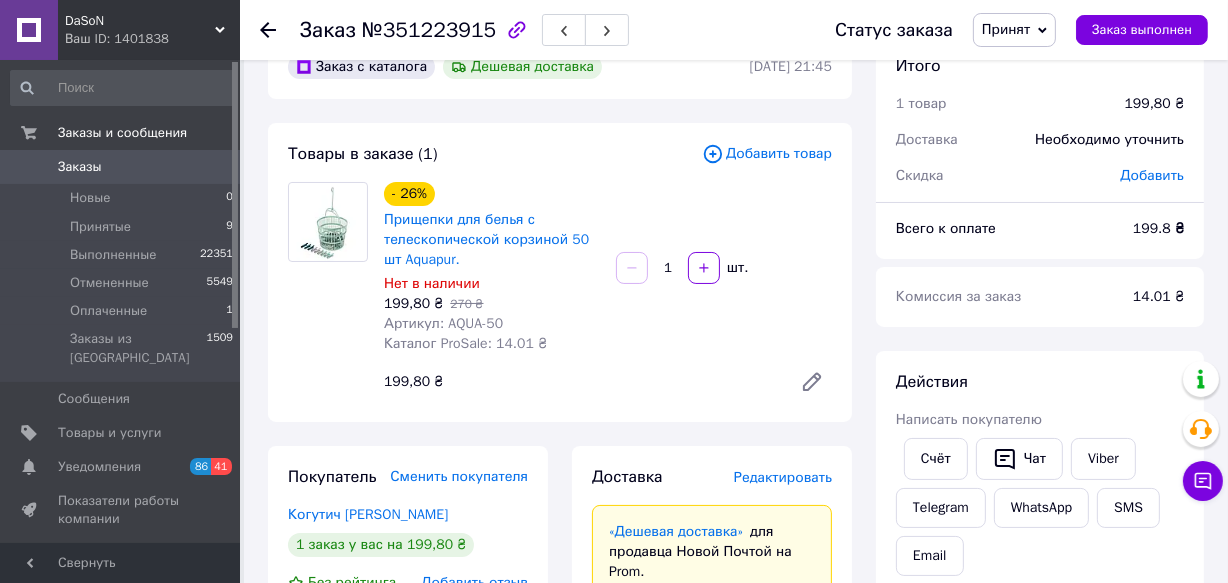 scroll, scrollTop: 90, scrollLeft: 0, axis: vertical 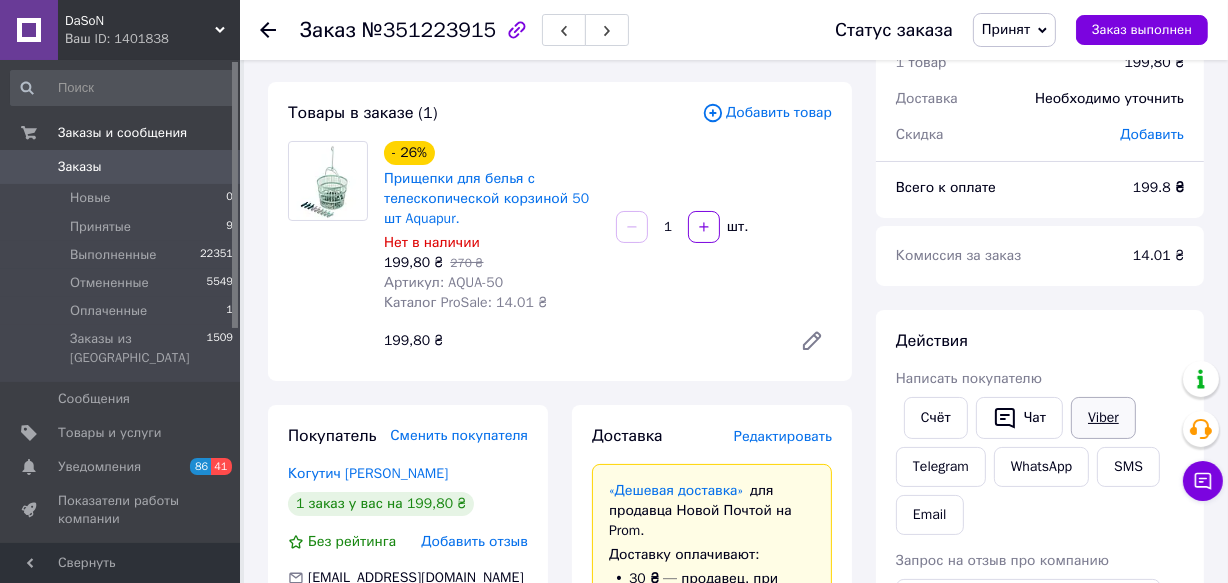 click on "Viber" at bounding box center (1103, 418) 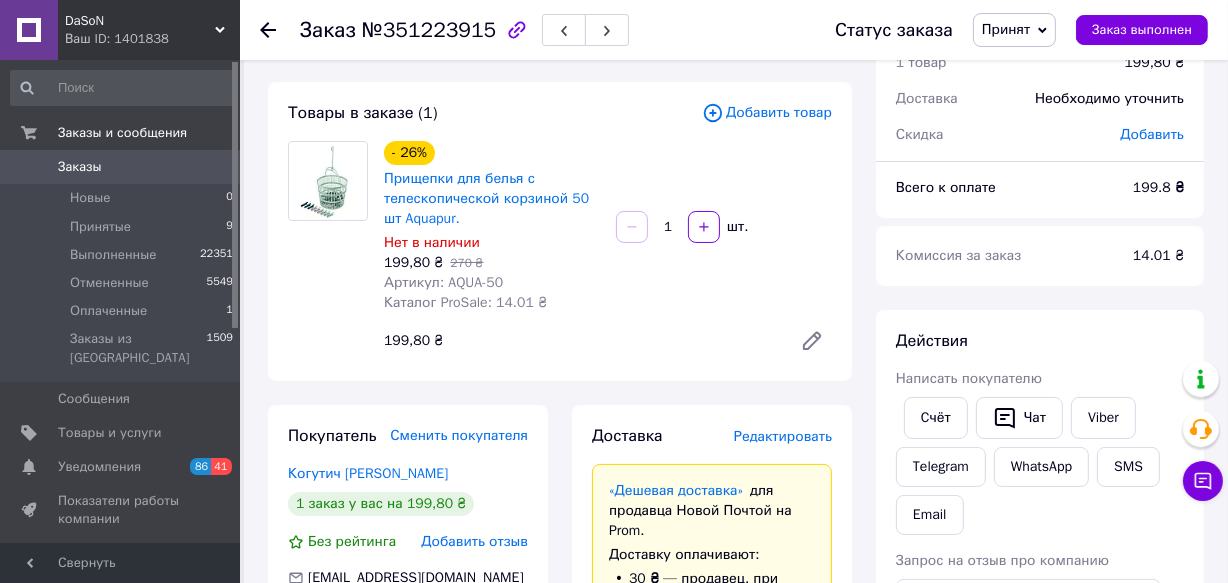 click on "Принят" at bounding box center [1006, 29] 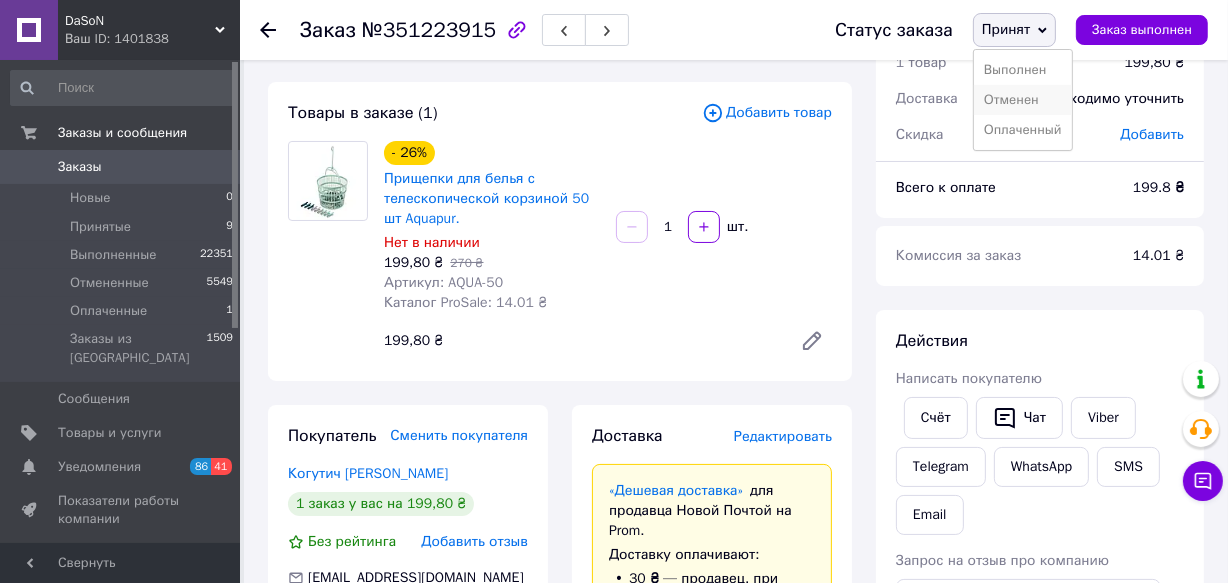 click on "Отменен" at bounding box center [1023, 100] 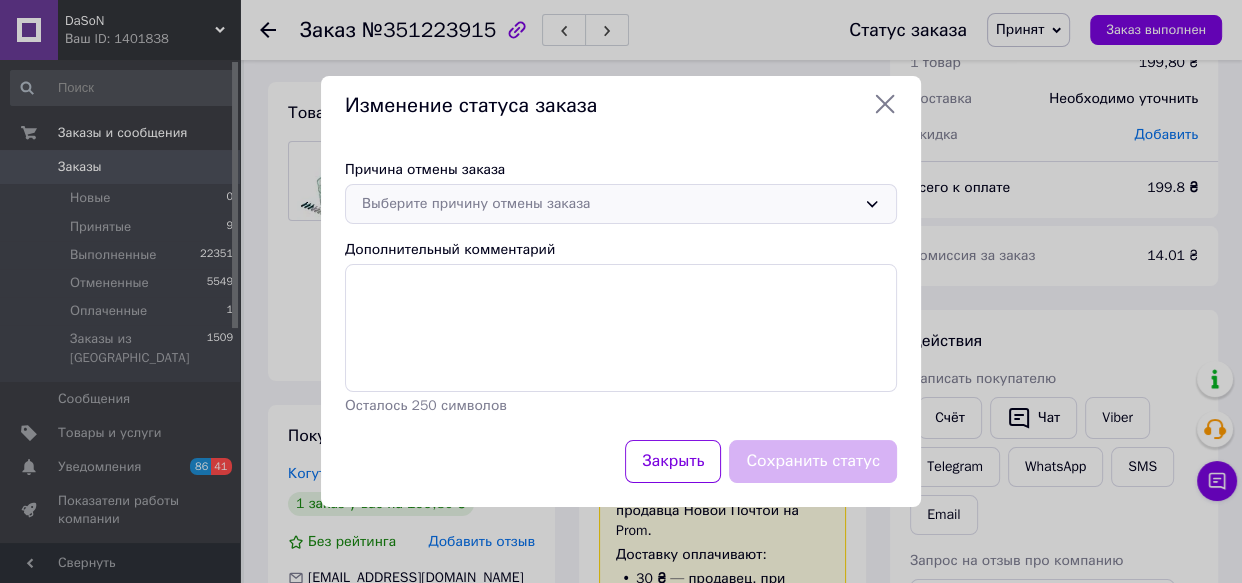 click on "Выберите причину отмены заказа" at bounding box center (609, 204) 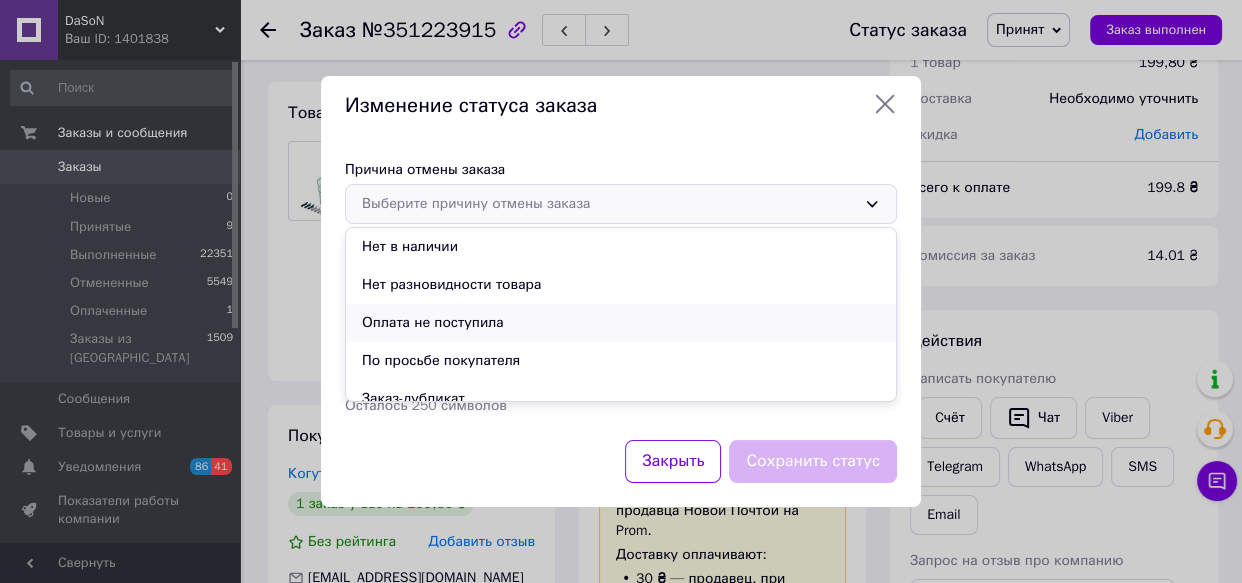 click on "Оплата не поступила" at bounding box center (621, 323) 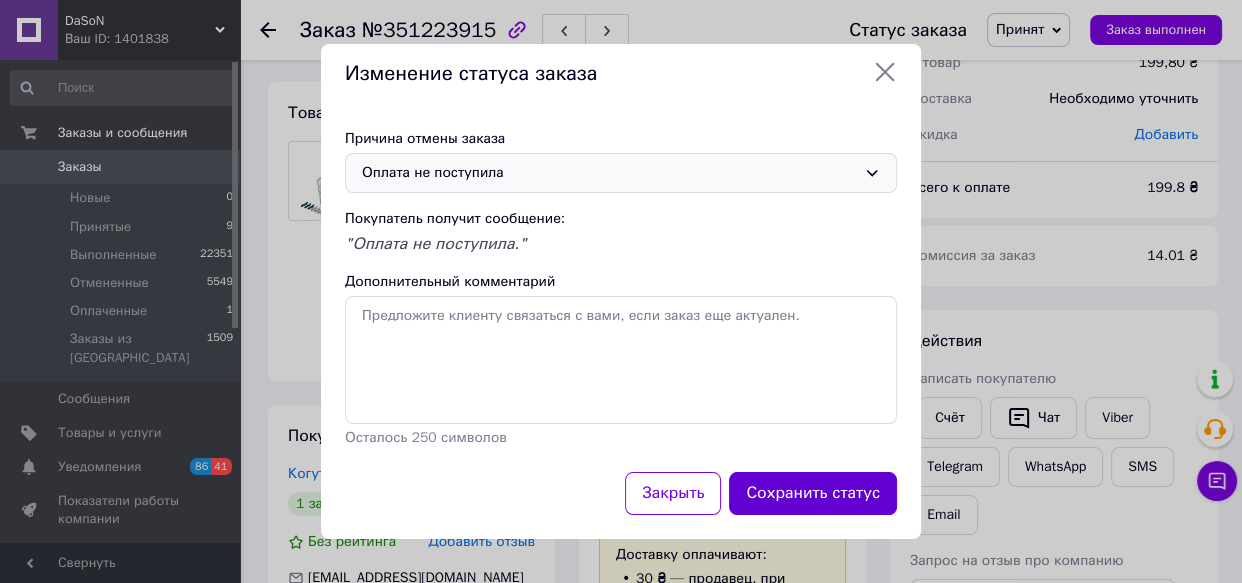 click on "Сохранить статус" at bounding box center [813, 493] 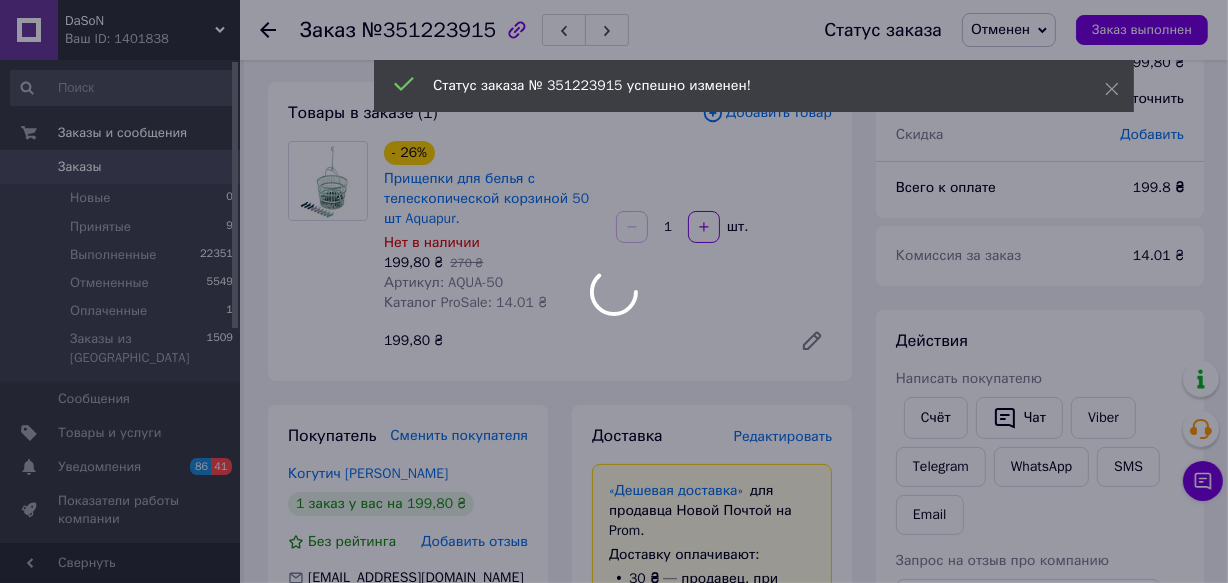 click at bounding box center [614, 291] 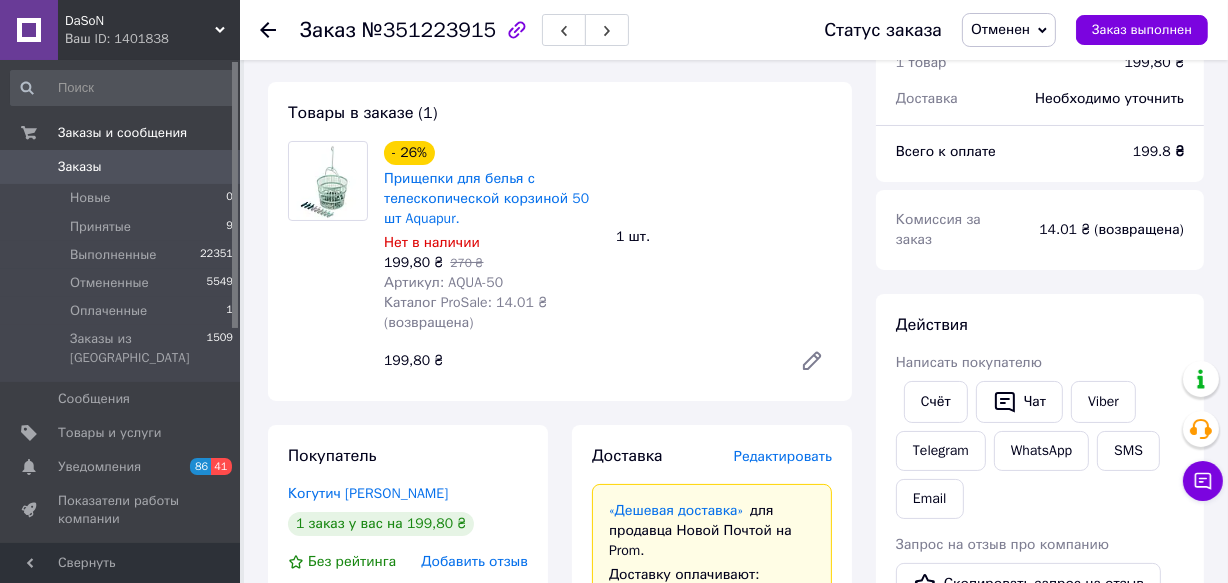 drag, startPoint x: 260, startPoint y: 31, endPoint x: 267, endPoint y: 57, distance: 26.925823 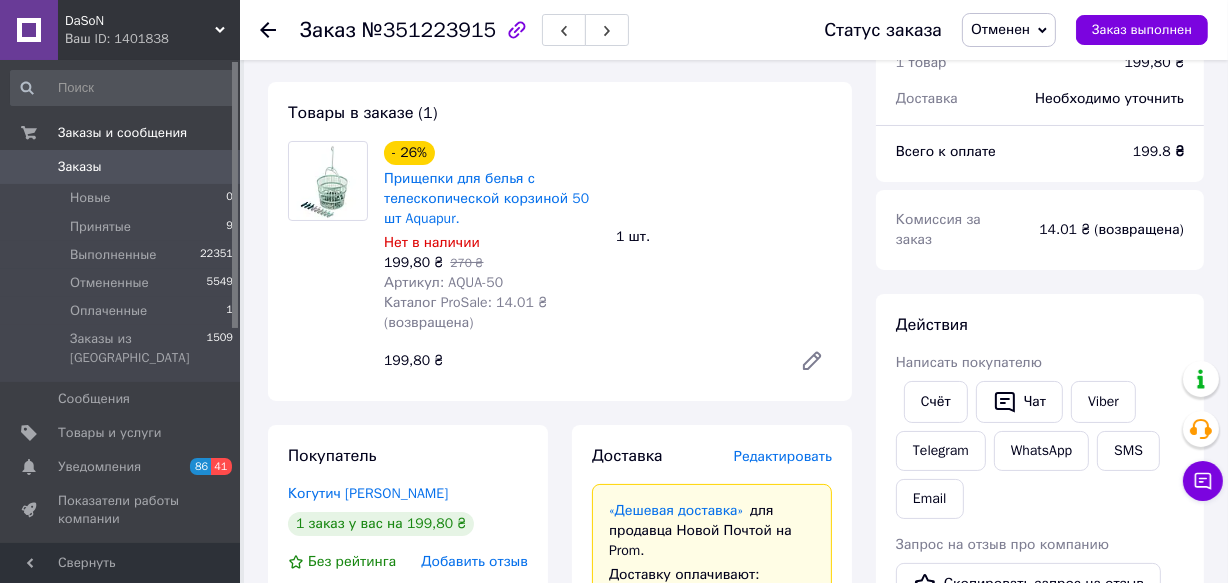drag, startPoint x: 258, startPoint y: 25, endPoint x: 285, endPoint y: 60, distance: 44.20407 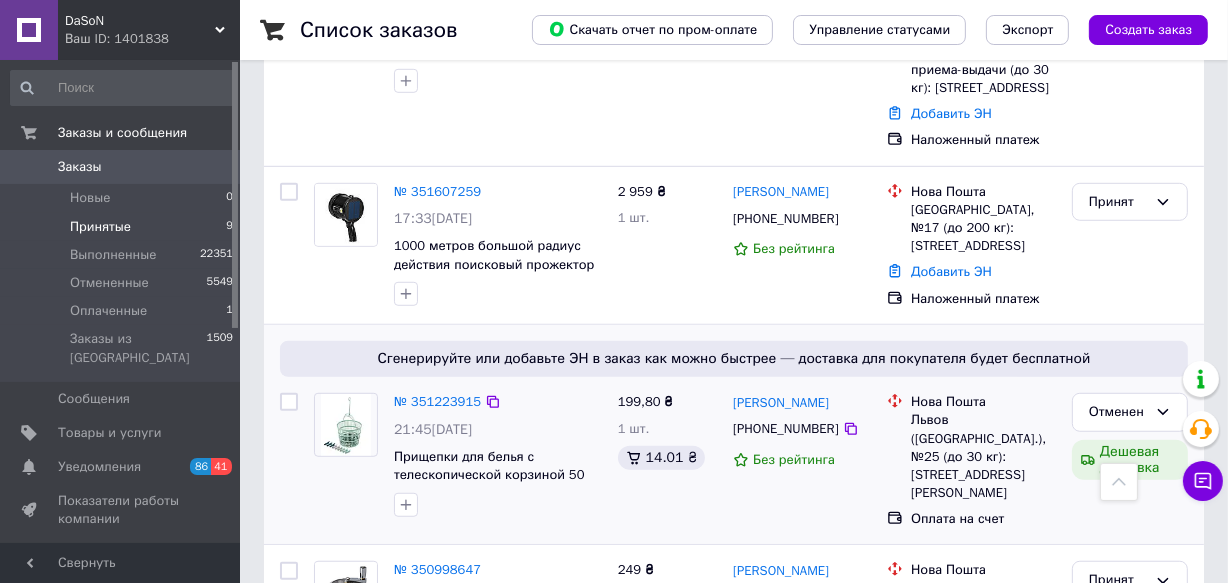 scroll, scrollTop: 1121, scrollLeft: 0, axis: vertical 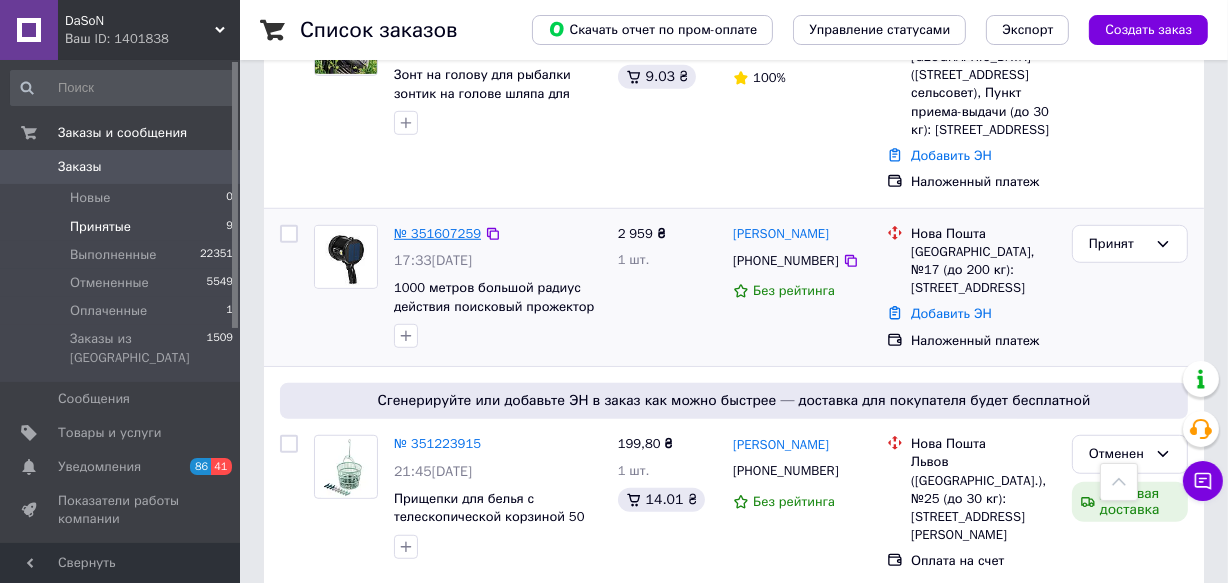 click on "№ 351607259" at bounding box center [437, 233] 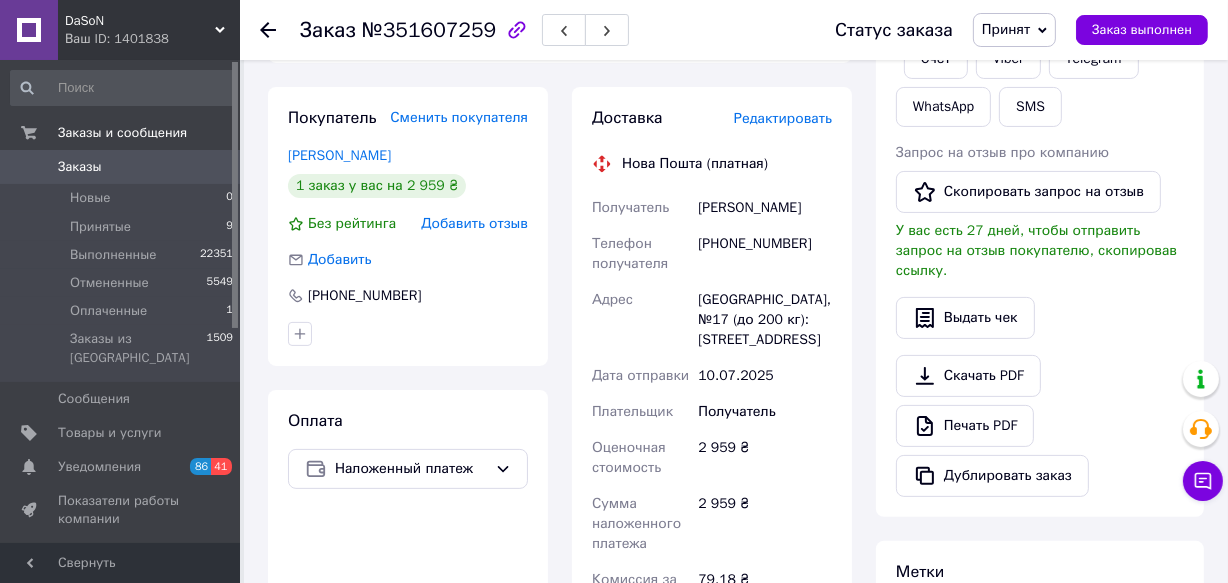 scroll, scrollTop: 210, scrollLeft: 0, axis: vertical 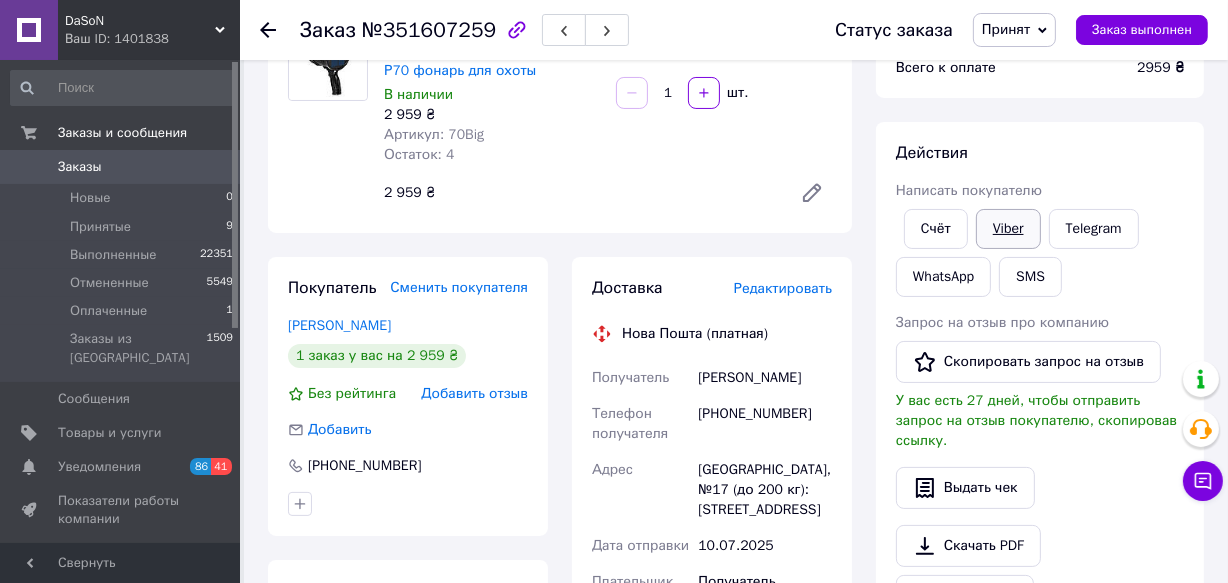 click on "Viber" at bounding box center [1008, 229] 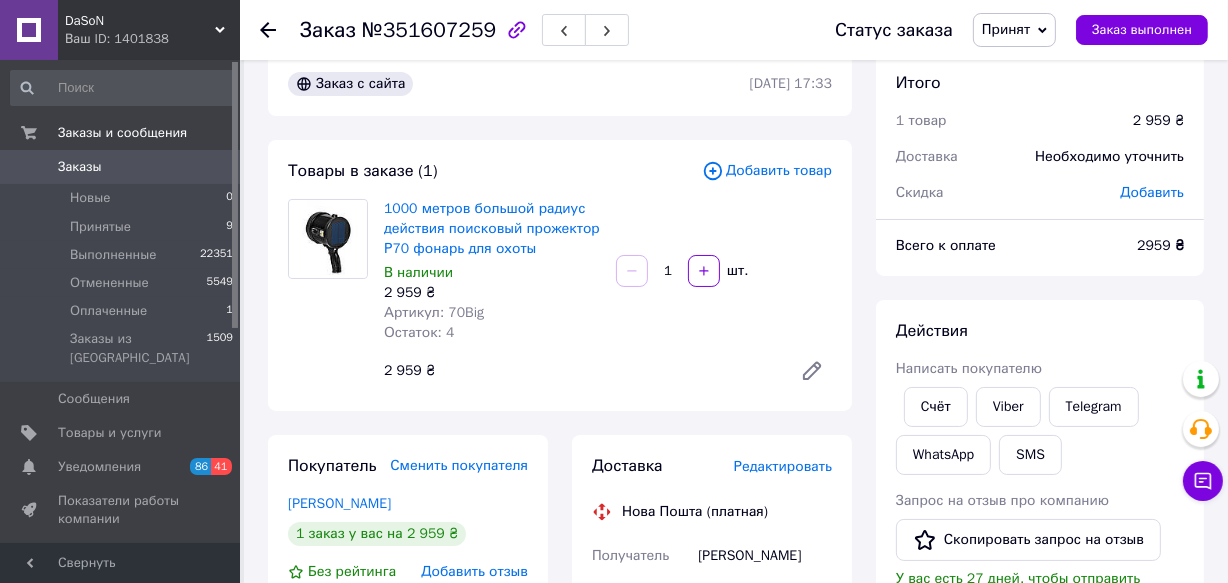 scroll, scrollTop: 0, scrollLeft: 0, axis: both 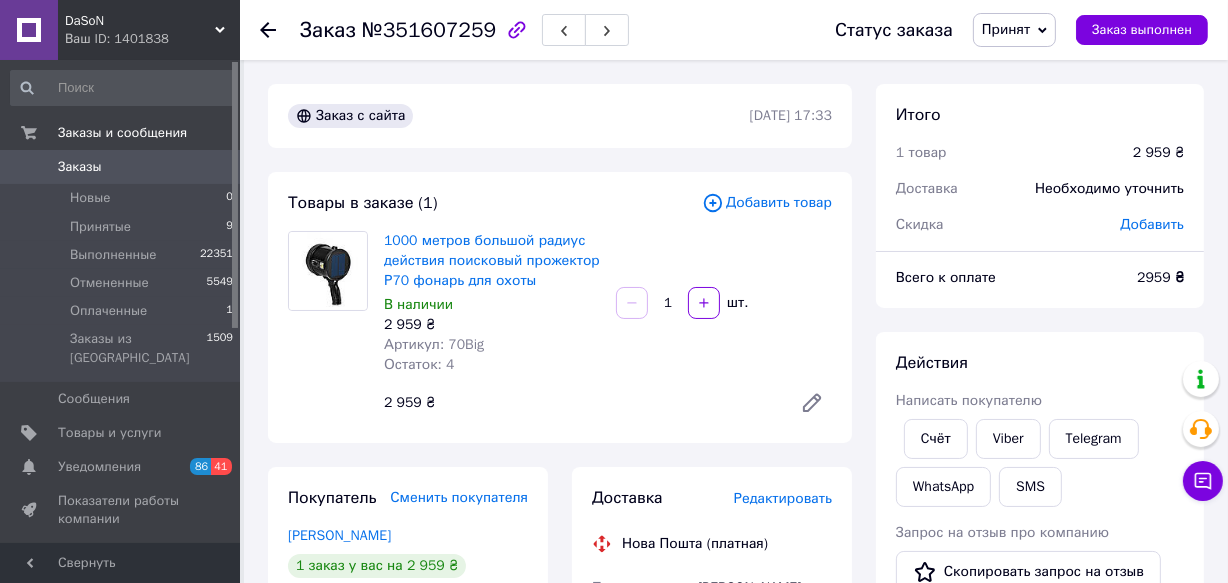 click 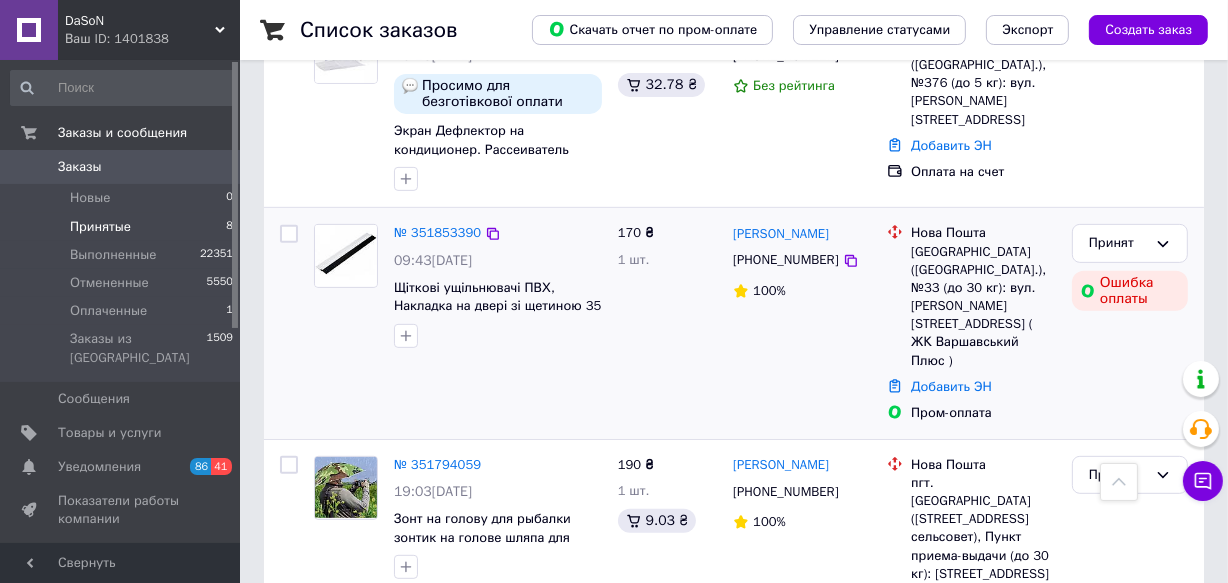scroll, scrollTop: 636, scrollLeft: 0, axis: vertical 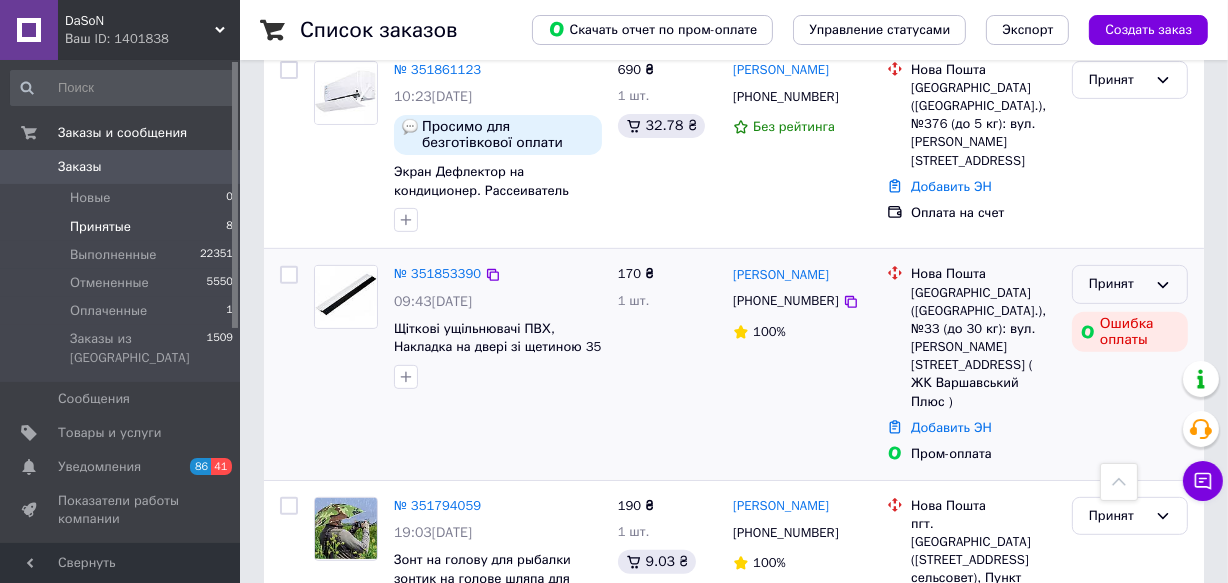 click on "Принят" at bounding box center [1118, 284] 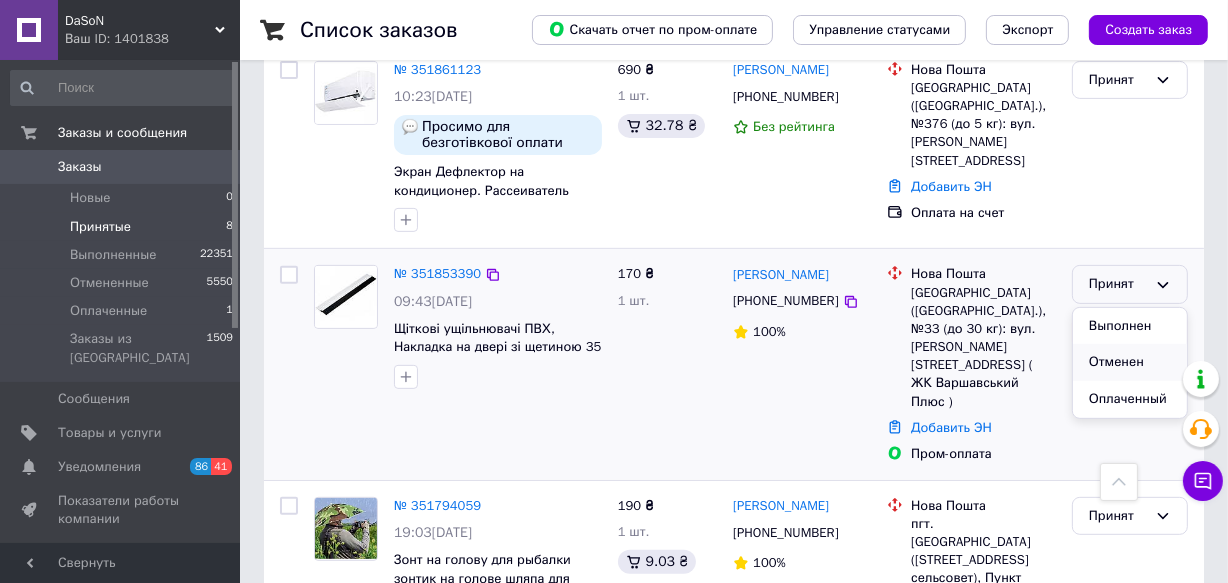 click on "Отменен" at bounding box center (1130, 362) 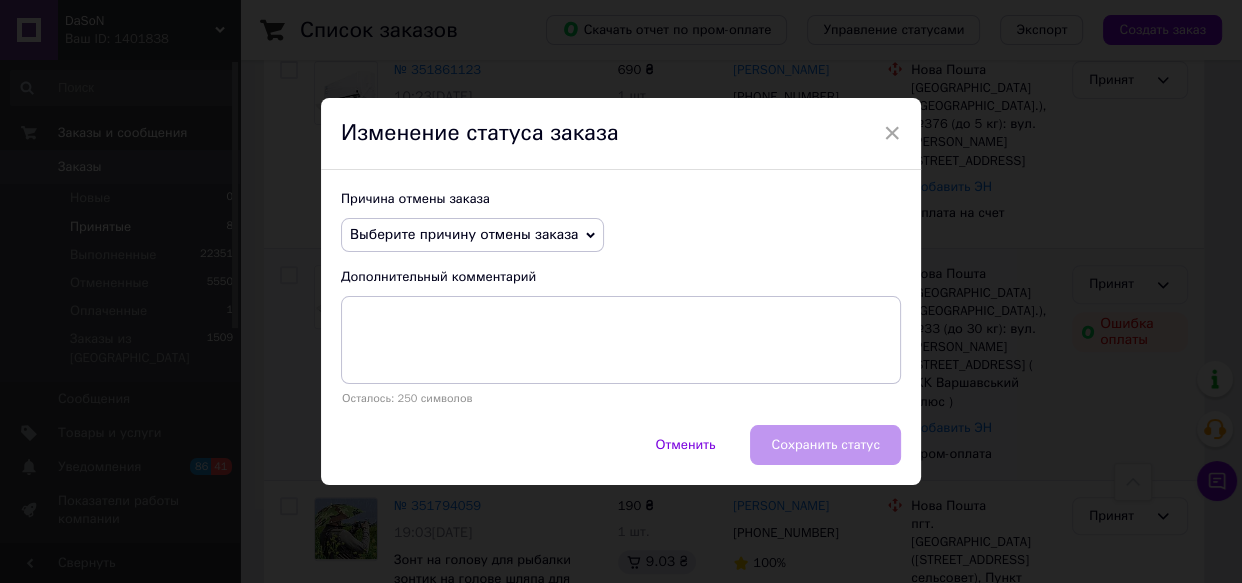 click on "Выберите причину отмены заказа" at bounding box center (464, 234) 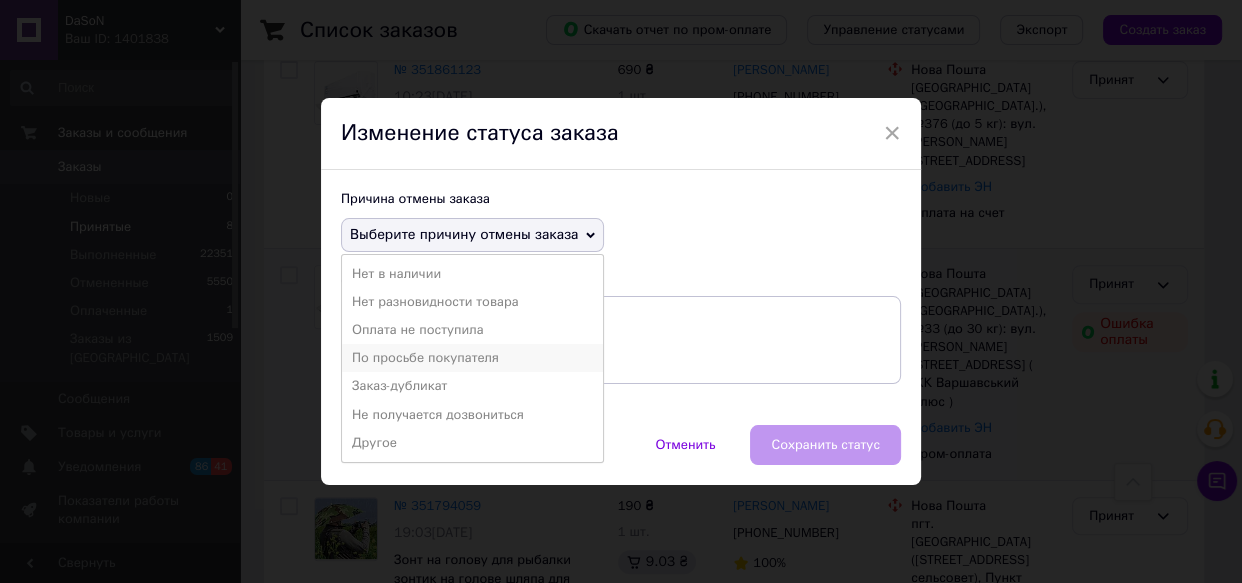 click on "По просьбе покупателя" at bounding box center (472, 358) 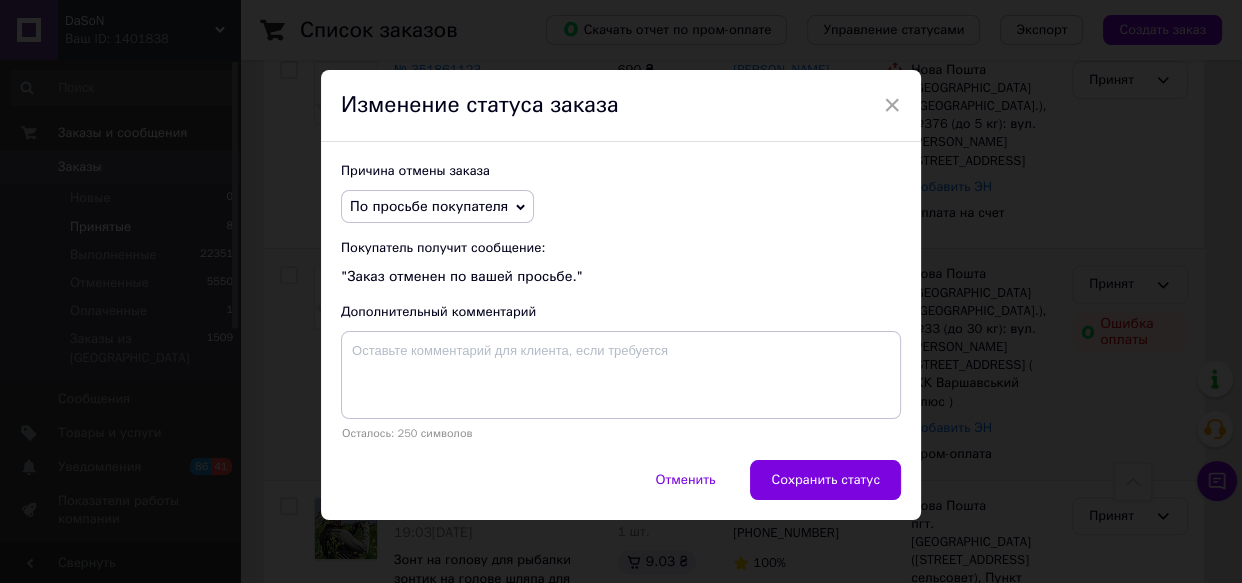 drag, startPoint x: 842, startPoint y: 479, endPoint x: 780, endPoint y: 451, distance: 68.0294 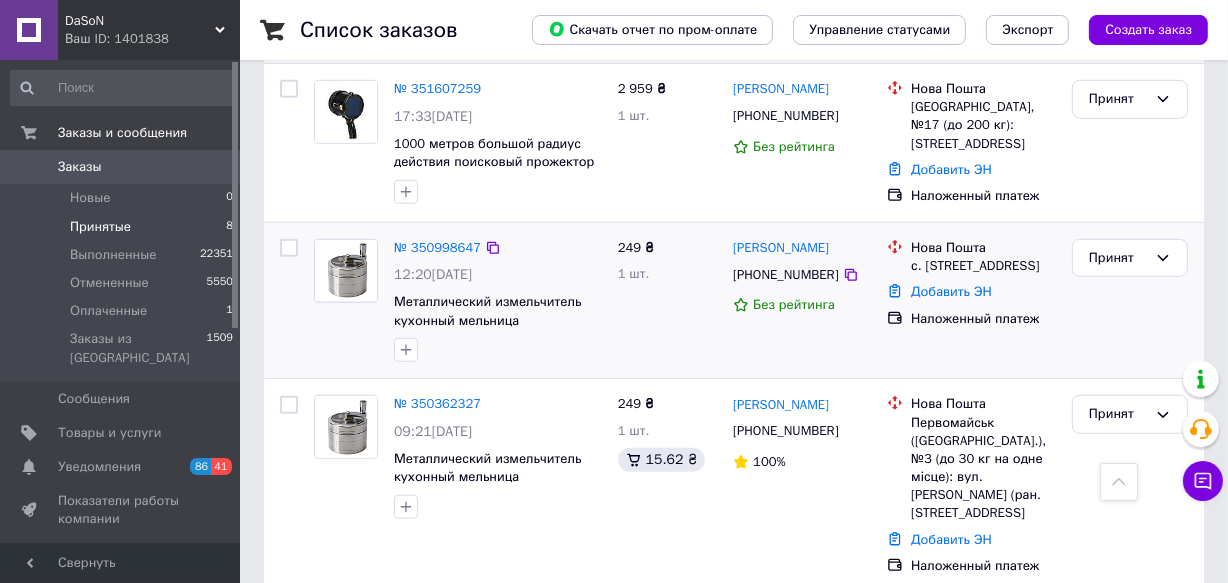 scroll, scrollTop: 1250, scrollLeft: 0, axis: vertical 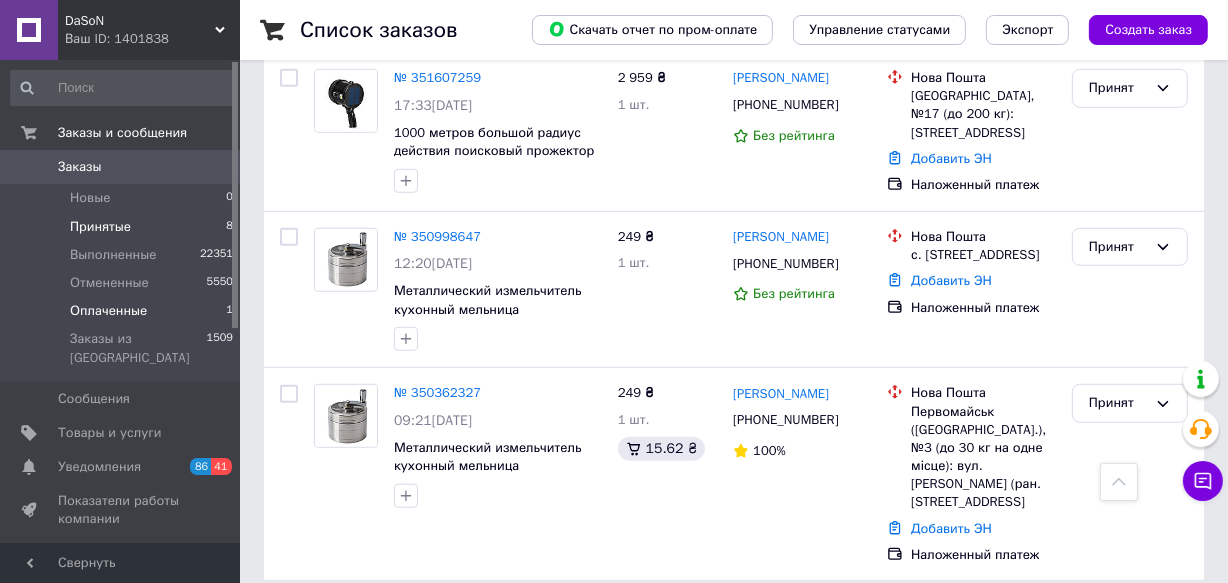 click on "Оплаченные" at bounding box center [108, 311] 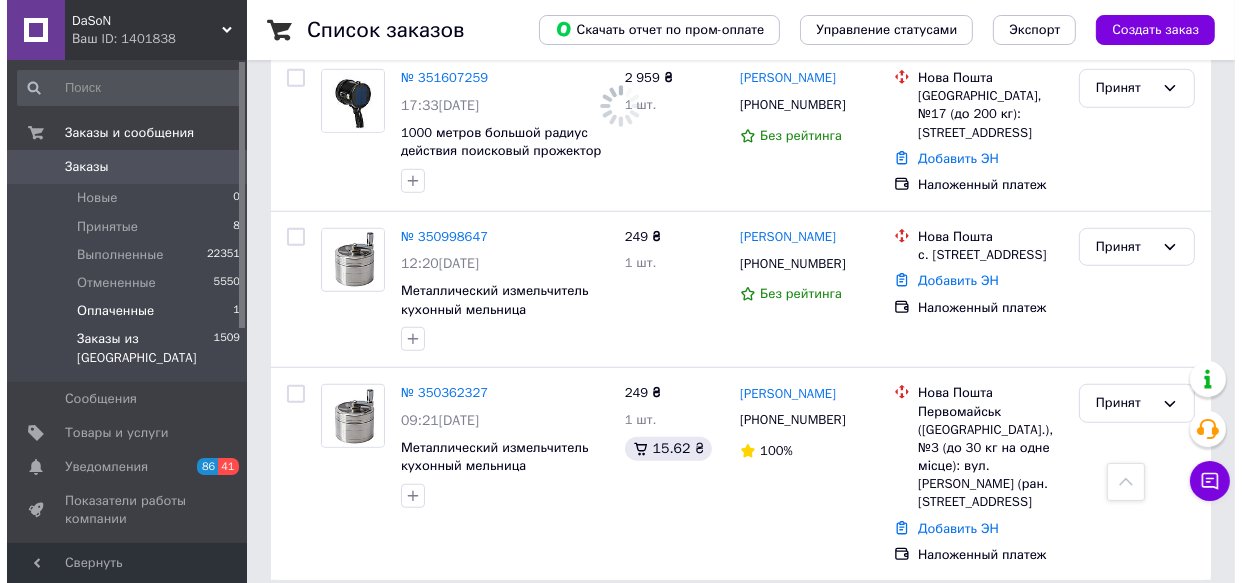 scroll, scrollTop: 0, scrollLeft: 0, axis: both 